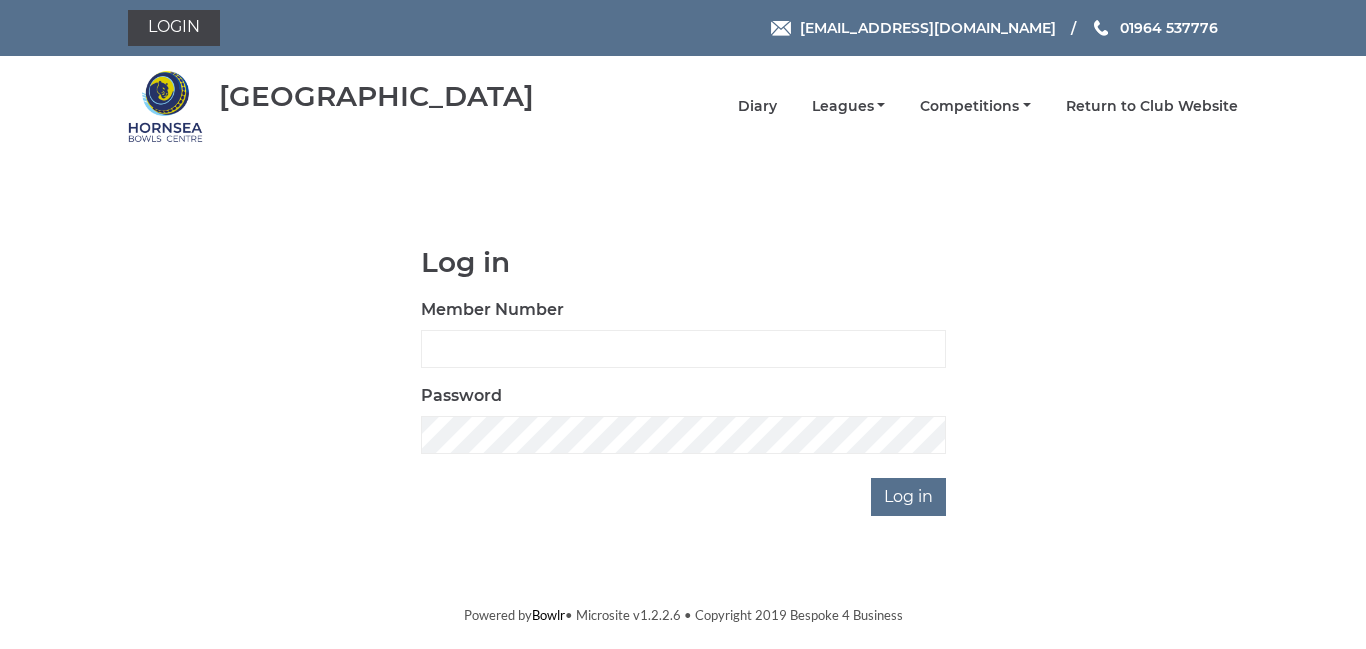 scroll, scrollTop: 0, scrollLeft: 0, axis: both 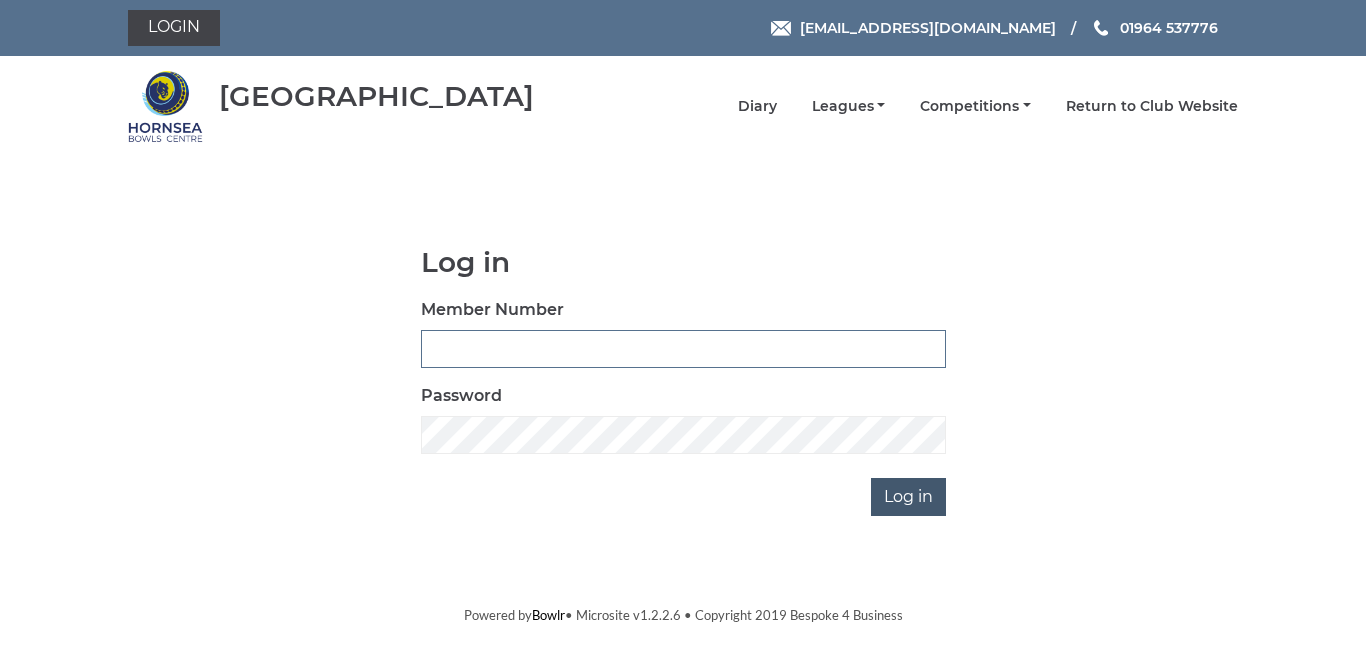 type on "0947" 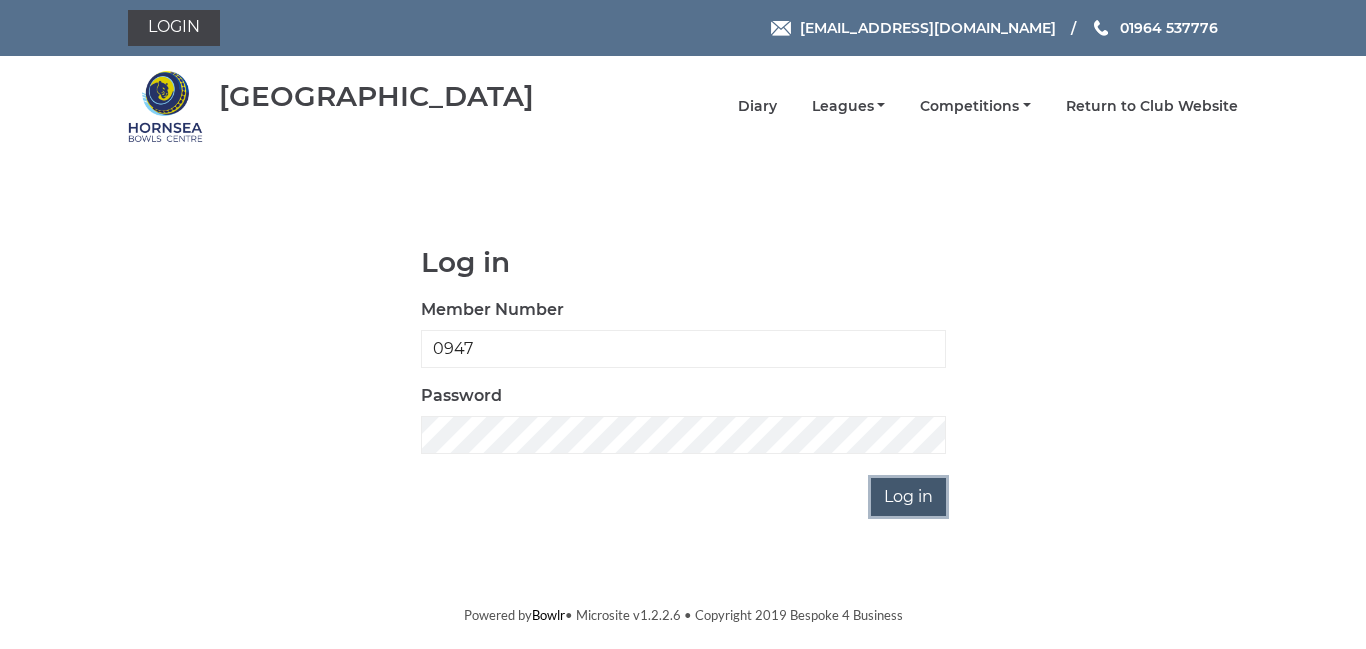 click on "Log in" at bounding box center [908, 497] 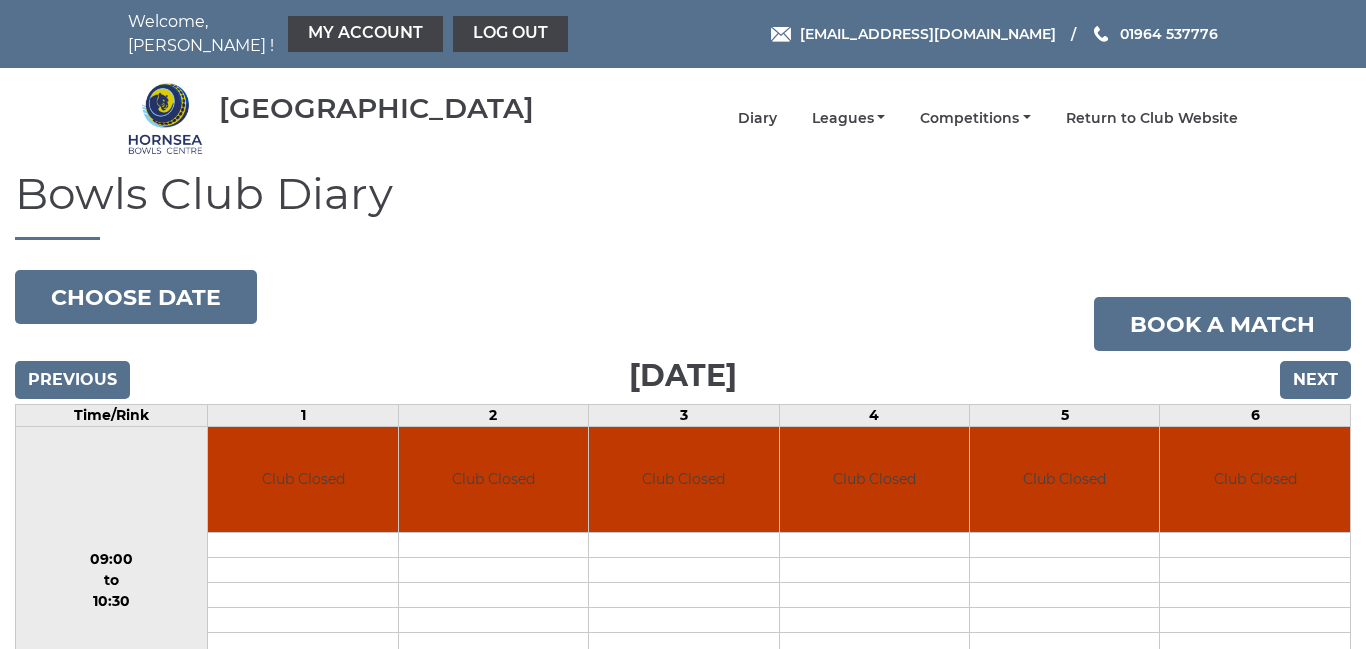 scroll, scrollTop: 0, scrollLeft: 0, axis: both 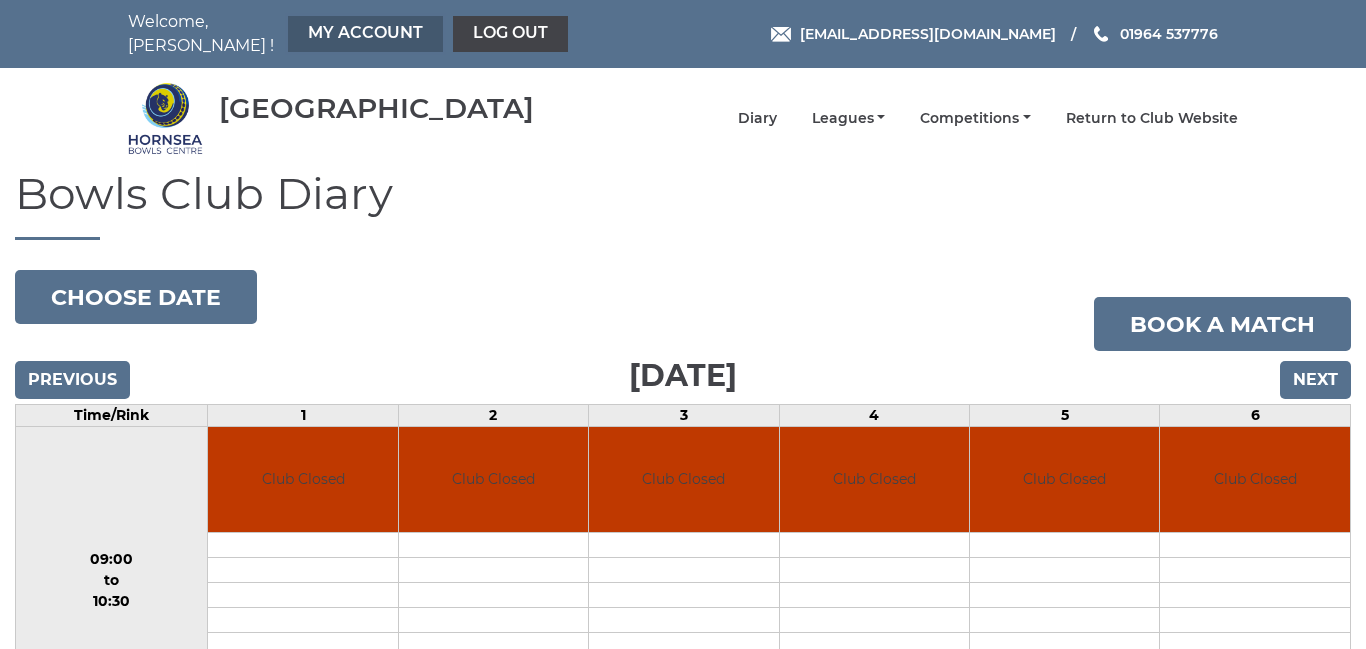 click on "My Account" at bounding box center (365, 34) 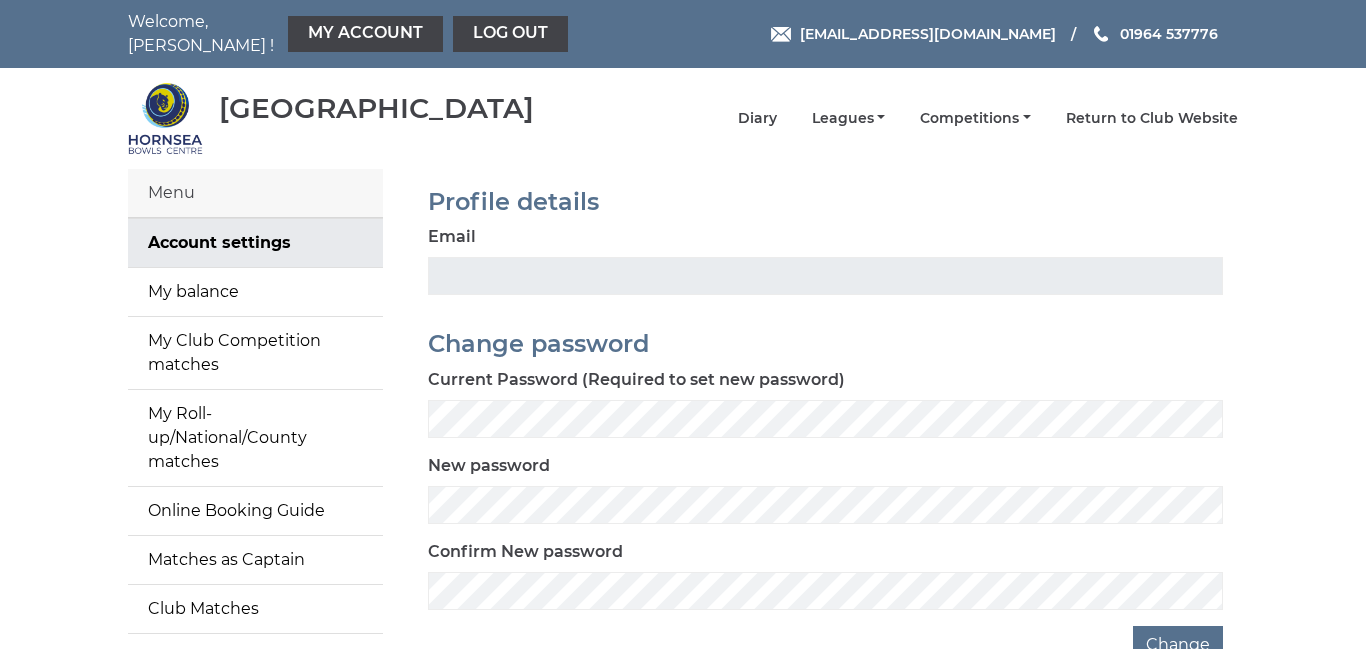 scroll, scrollTop: 0, scrollLeft: 0, axis: both 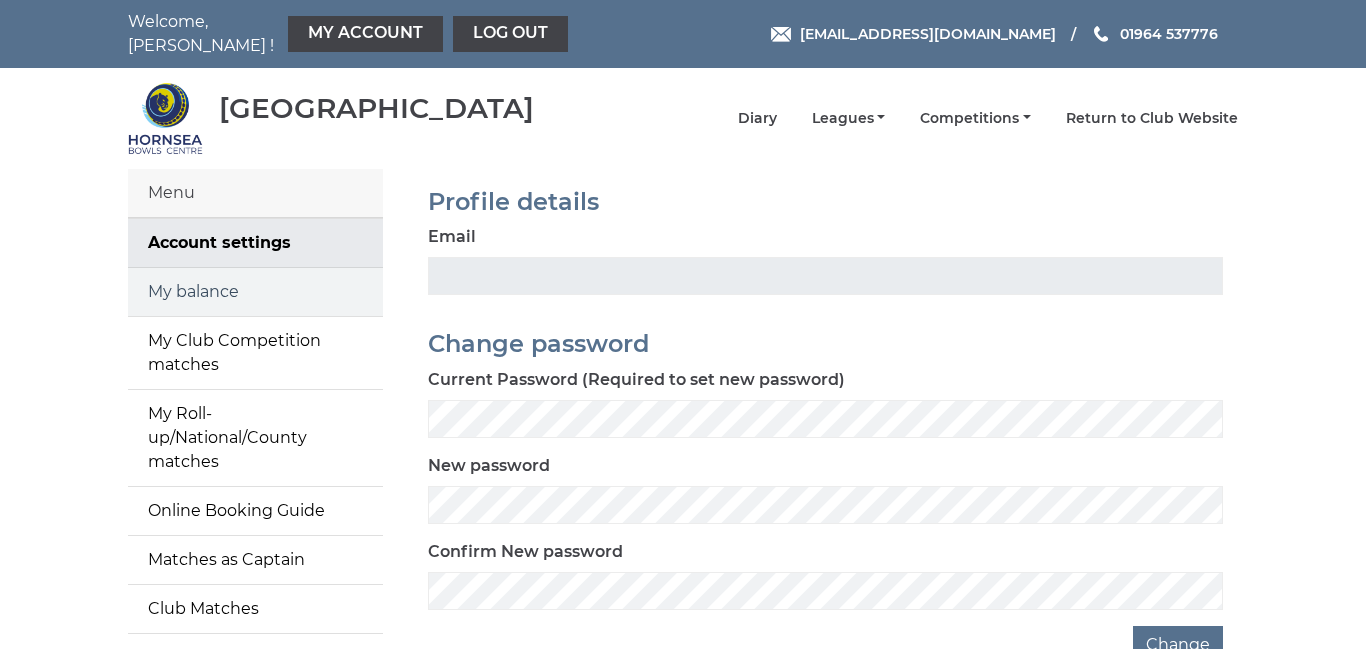 click on "My balance" at bounding box center (255, 292) 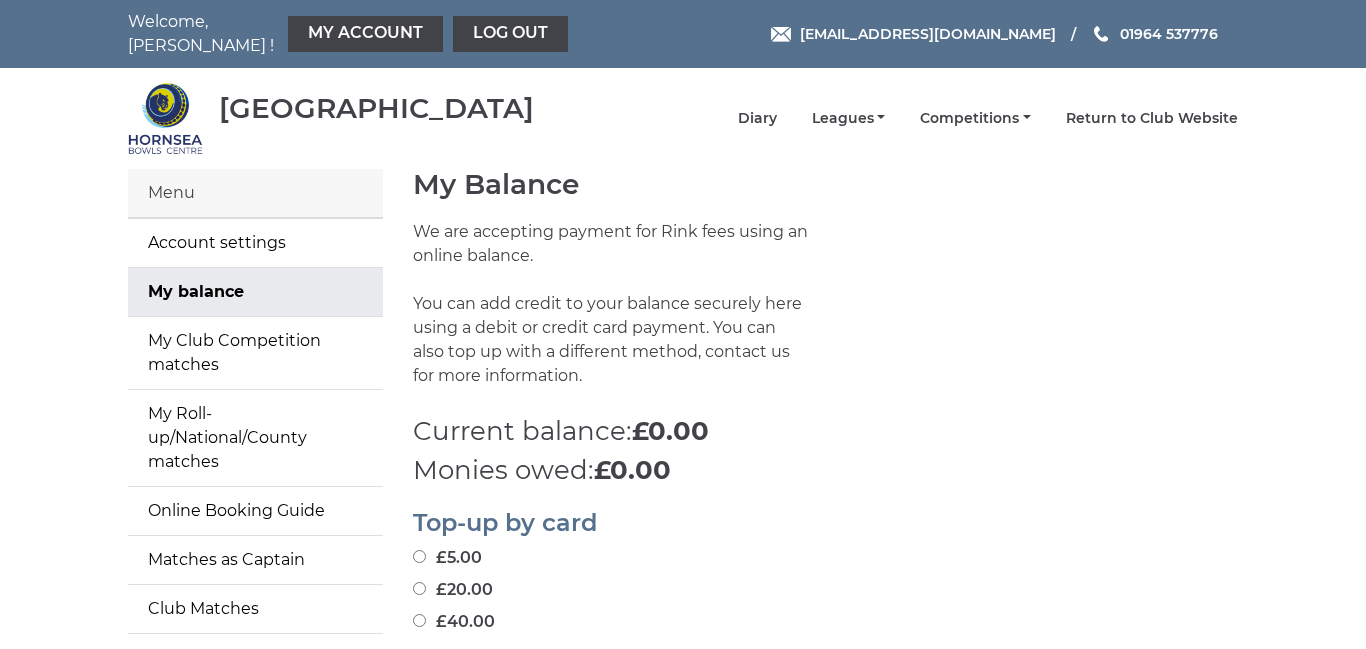 scroll, scrollTop: 0, scrollLeft: 0, axis: both 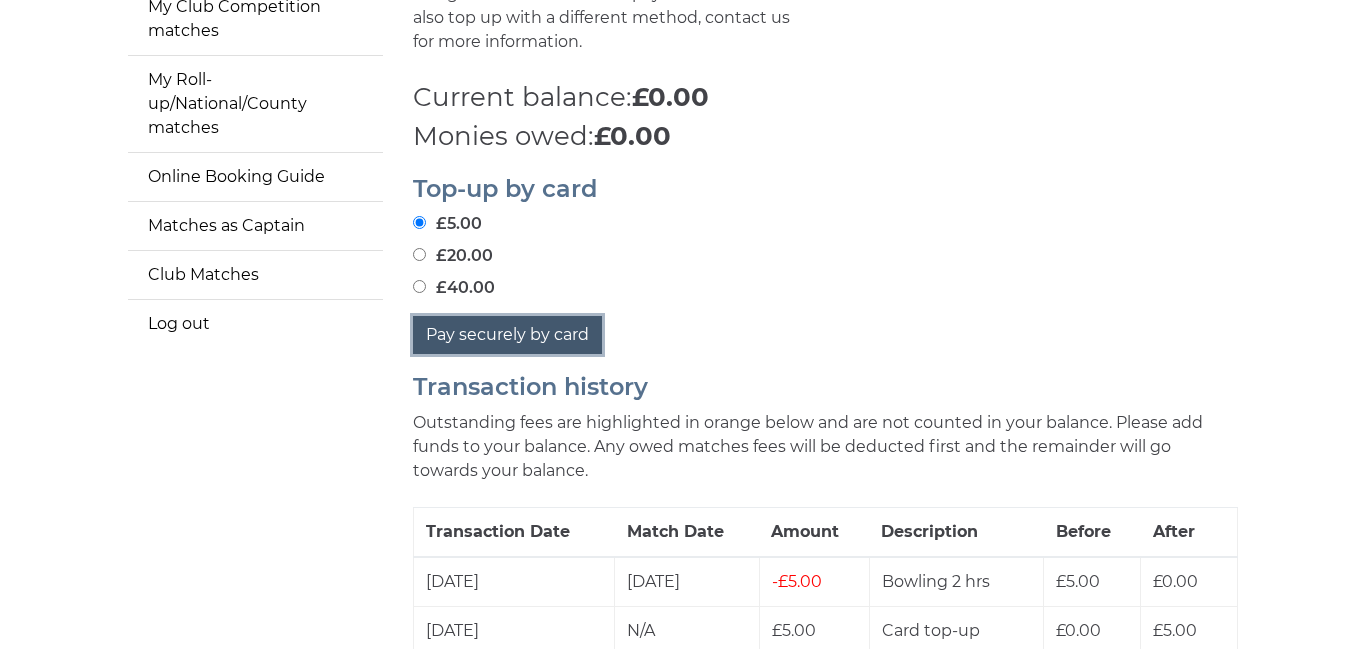 click on "Pay securely by card" at bounding box center (507, 335) 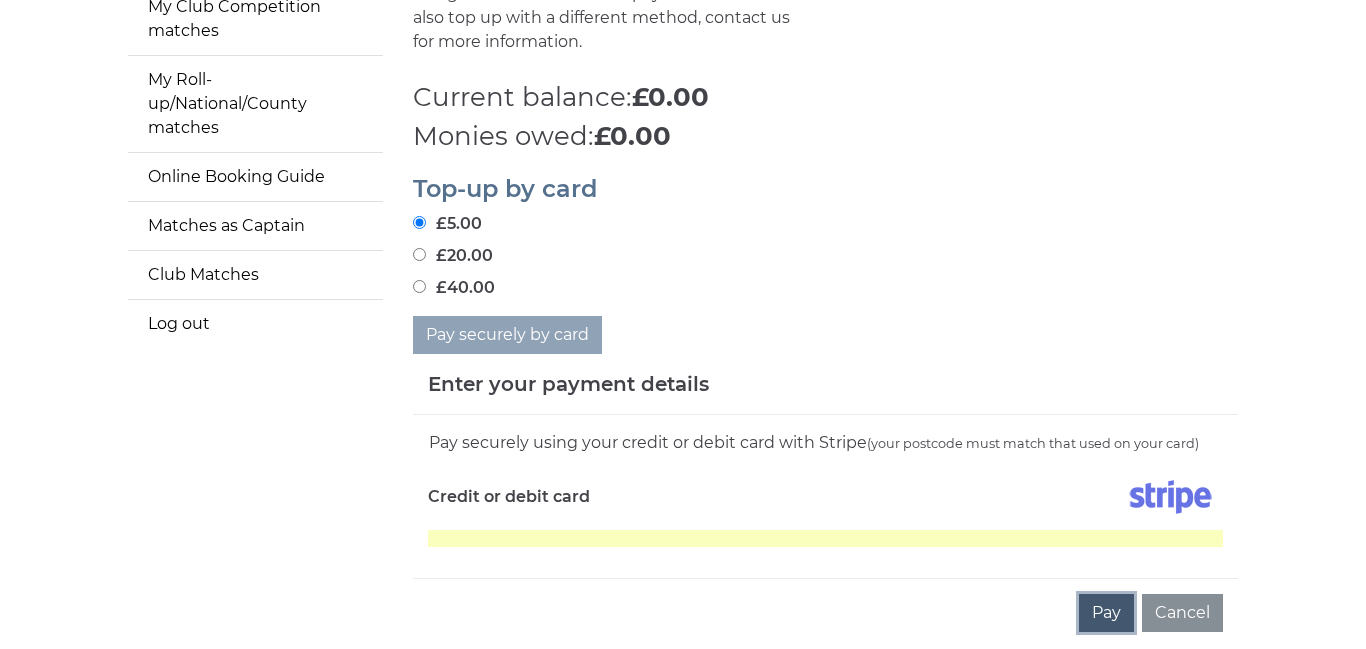 click on "Pay" at bounding box center [1106, 613] 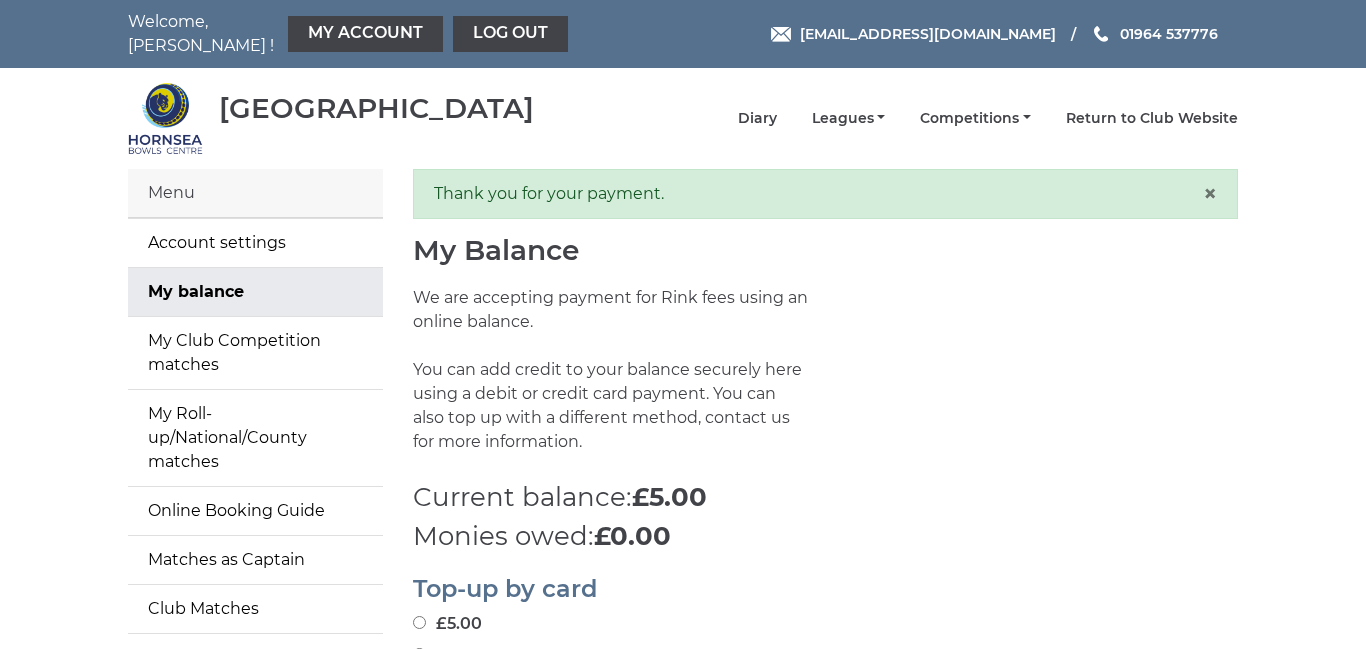 scroll, scrollTop: 0, scrollLeft: 0, axis: both 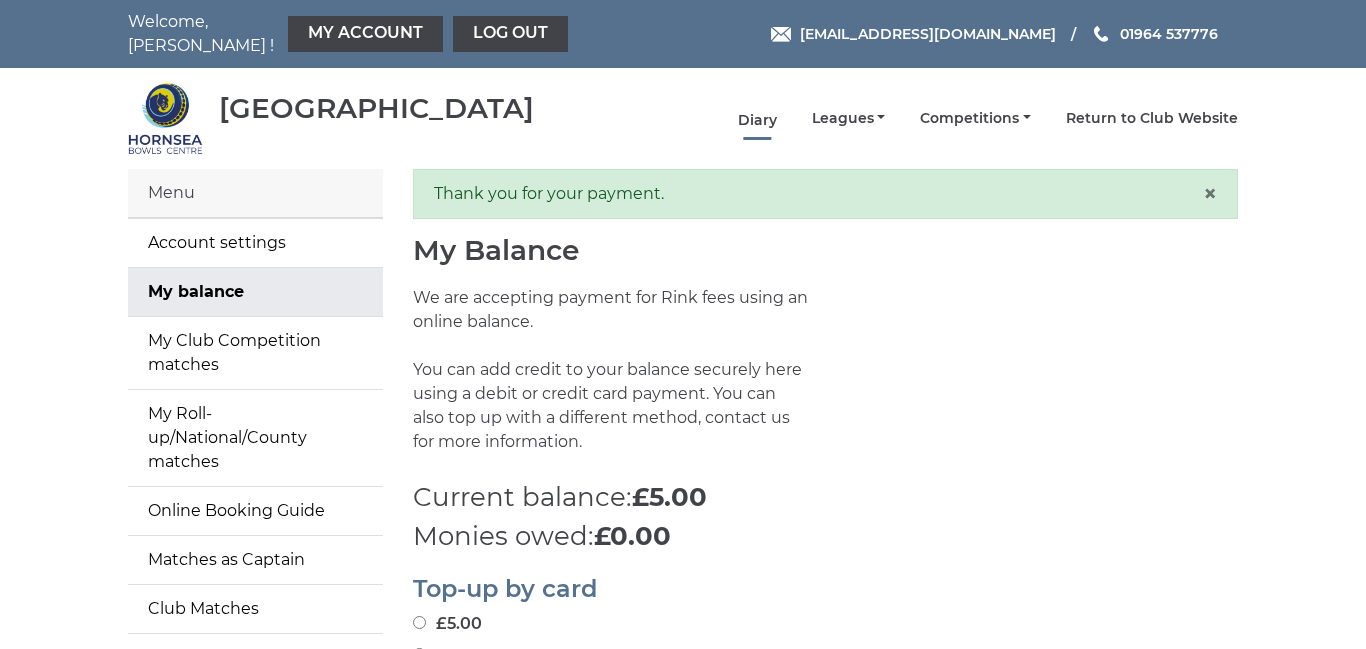click on "Diary" at bounding box center [757, 120] 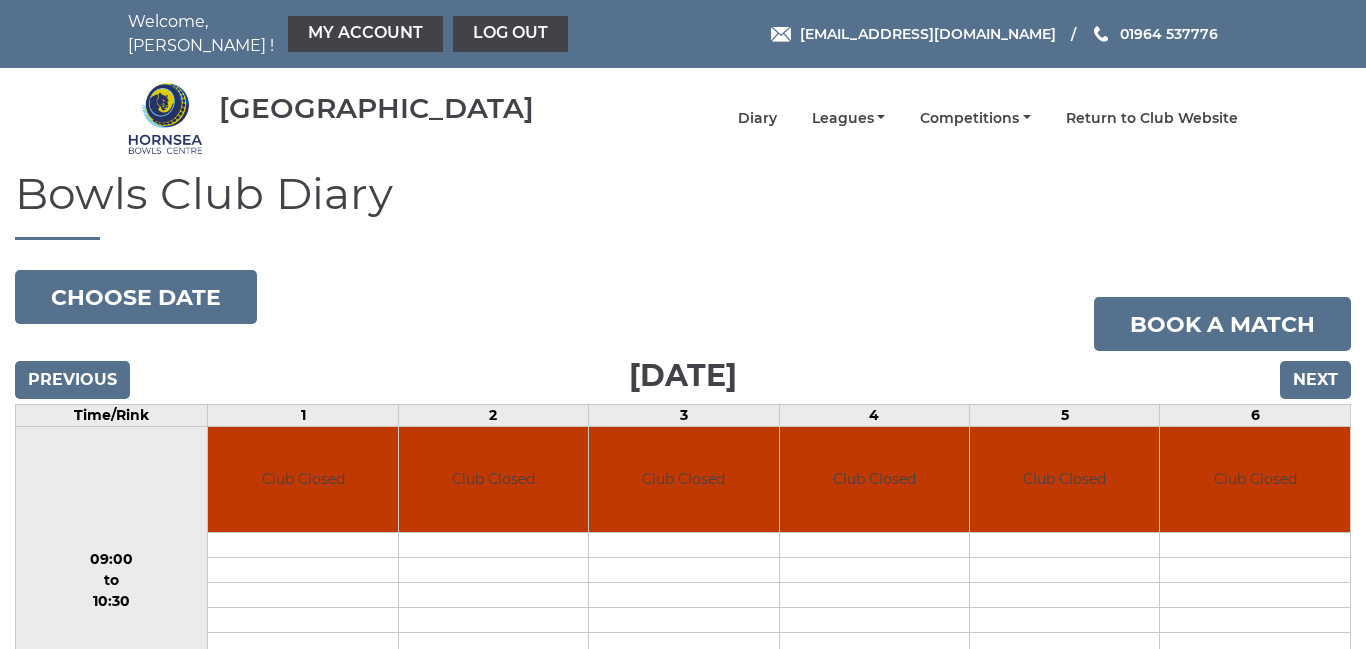 scroll, scrollTop: 0, scrollLeft: 0, axis: both 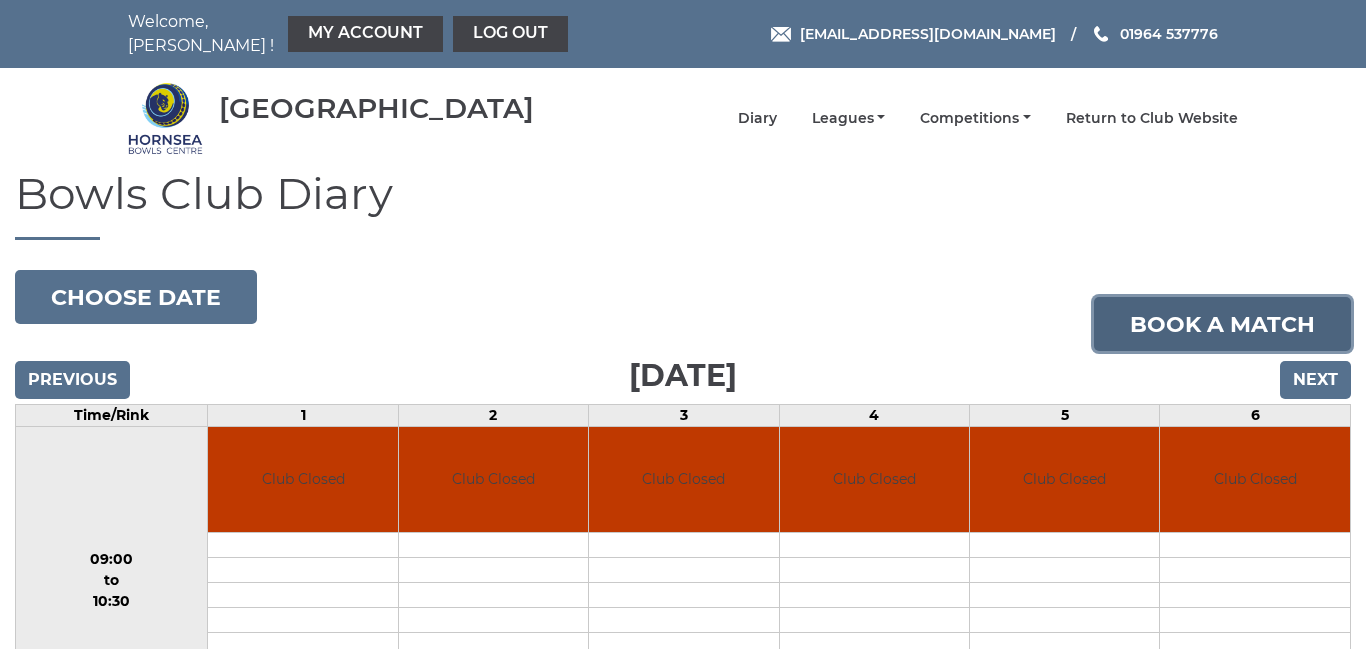 click on "Book a match" at bounding box center (1222, 324) 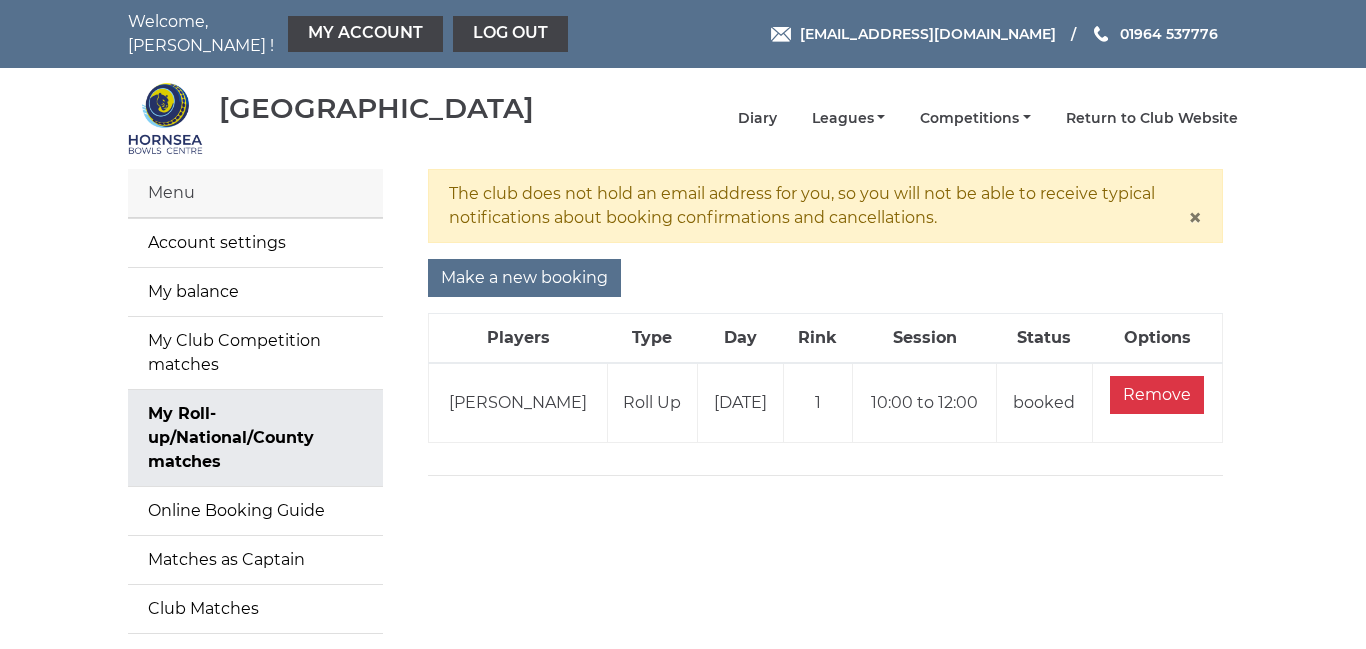 scroll, scrollTop: 0, scrollLeft: 0, axis: both 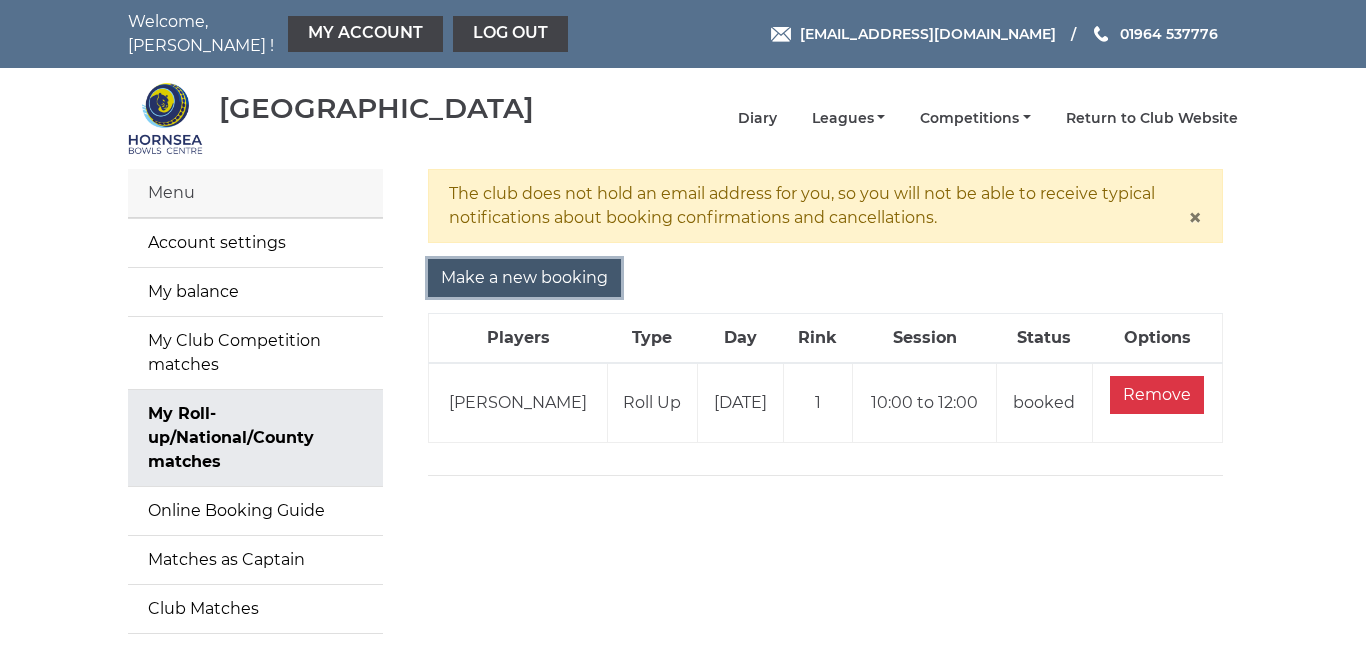 click on "Make a new booking" at bounding box center [524, 278] 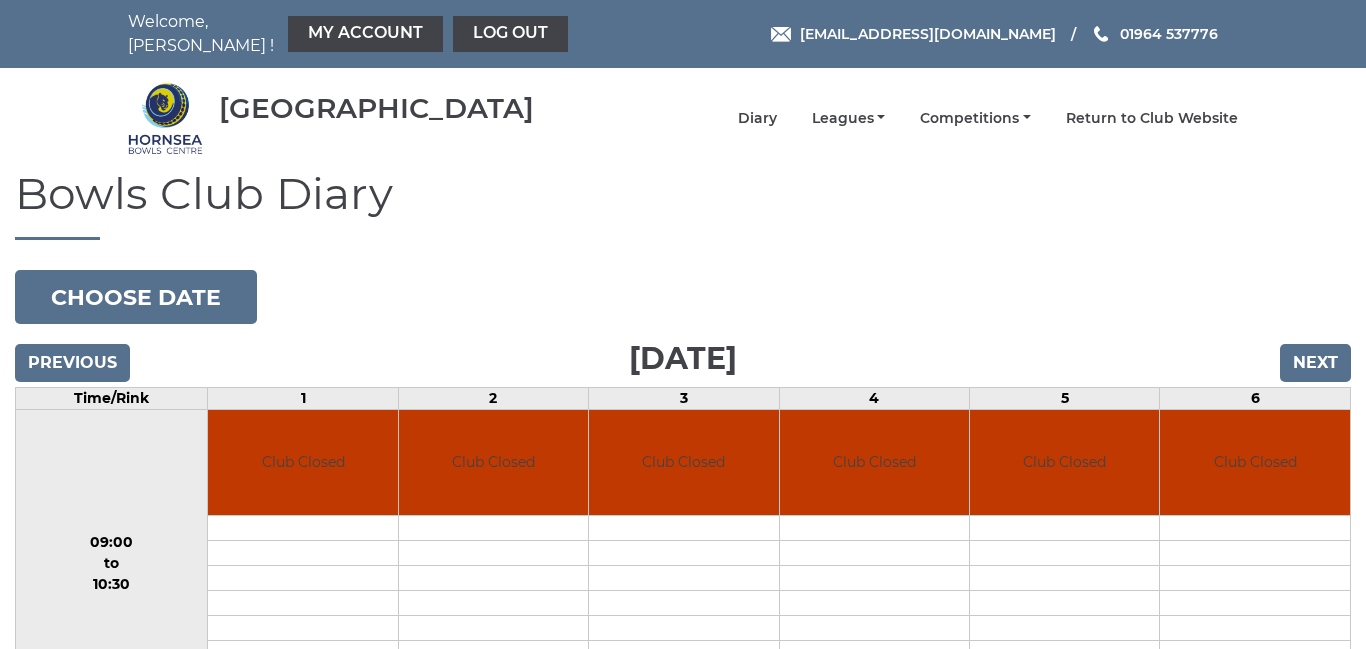scroll, scrollTop: 0, scrollLeft: 0, axis: both 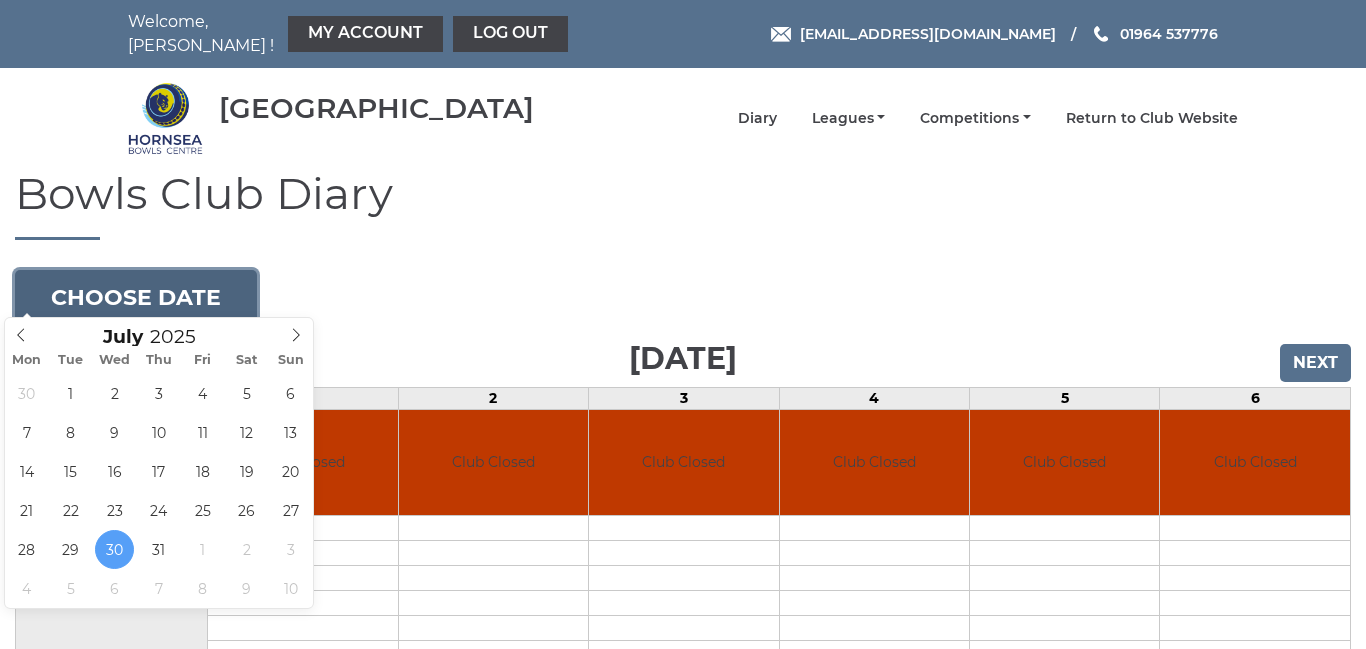 click on "Choose date" at bounding box center (136, 297) 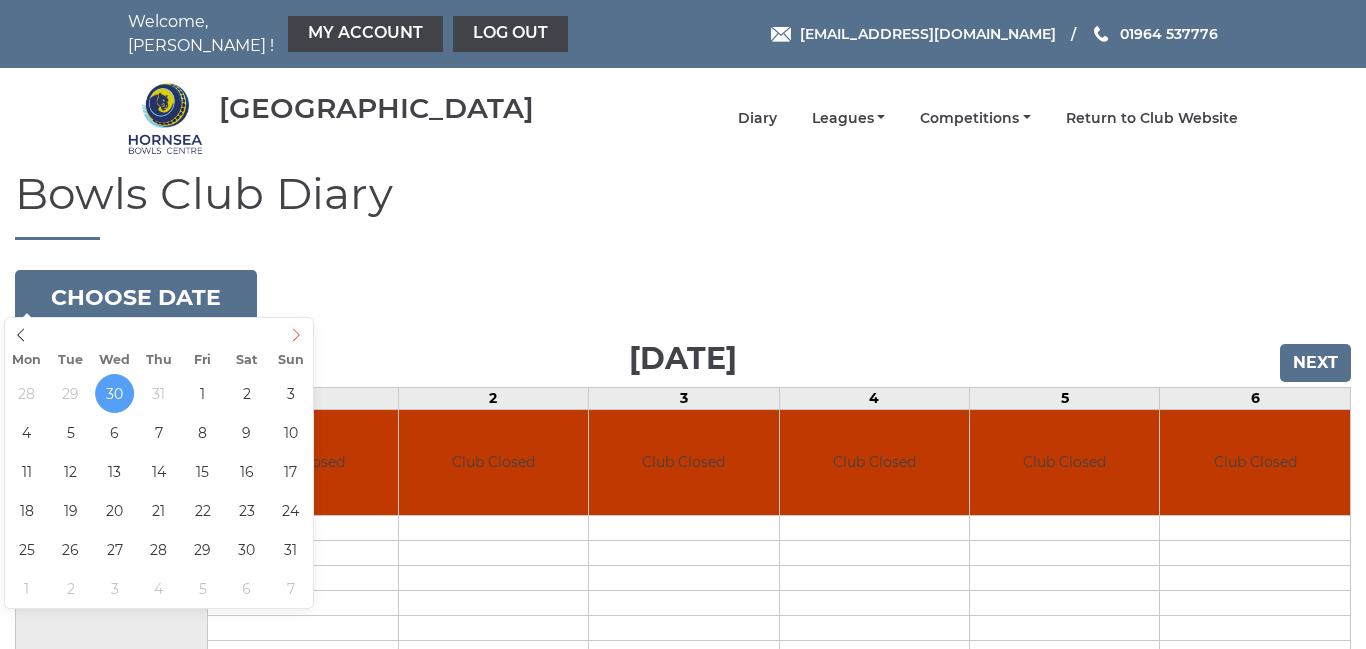 click 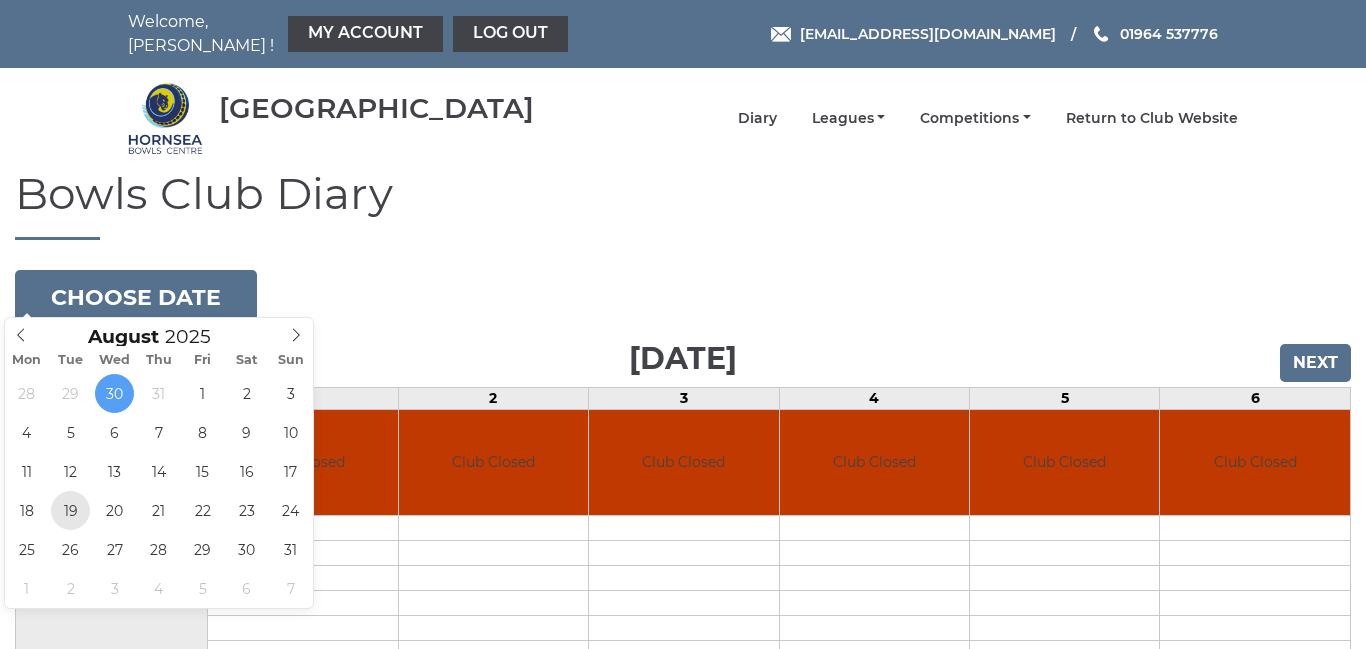 type on "2025-08-19" 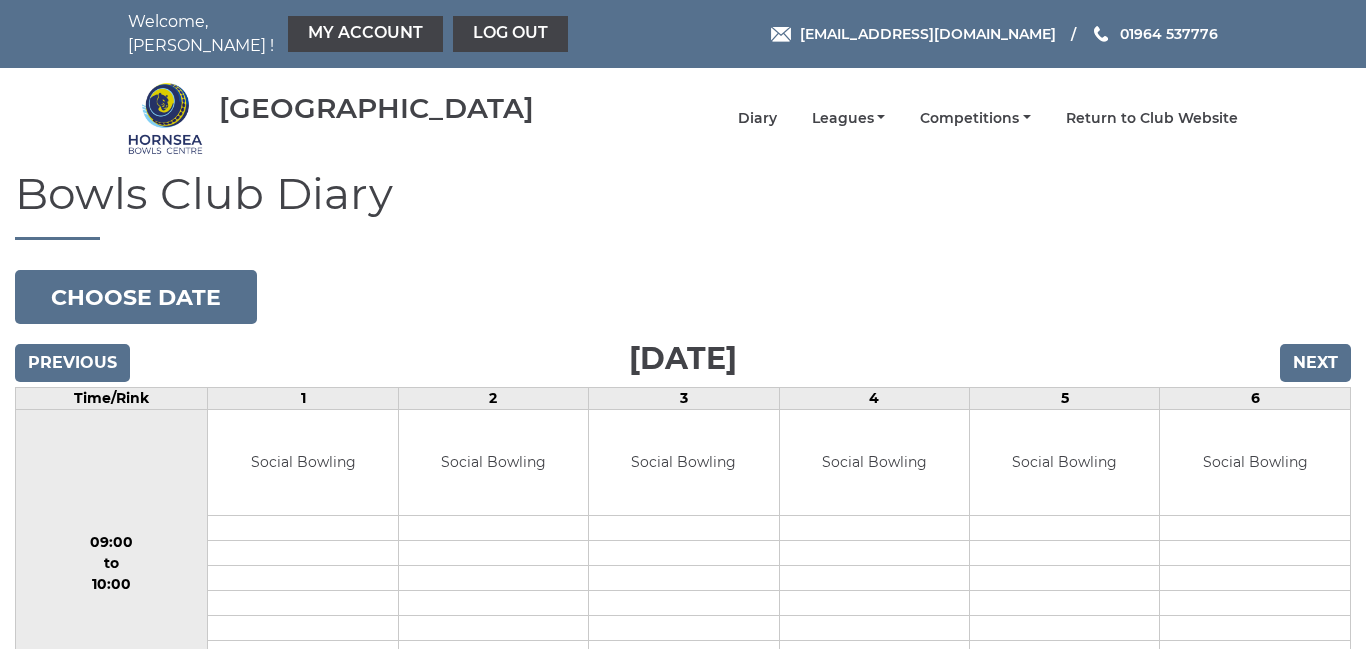 scroll, scrollTop: 0, scrollLeft: 0, axis: both 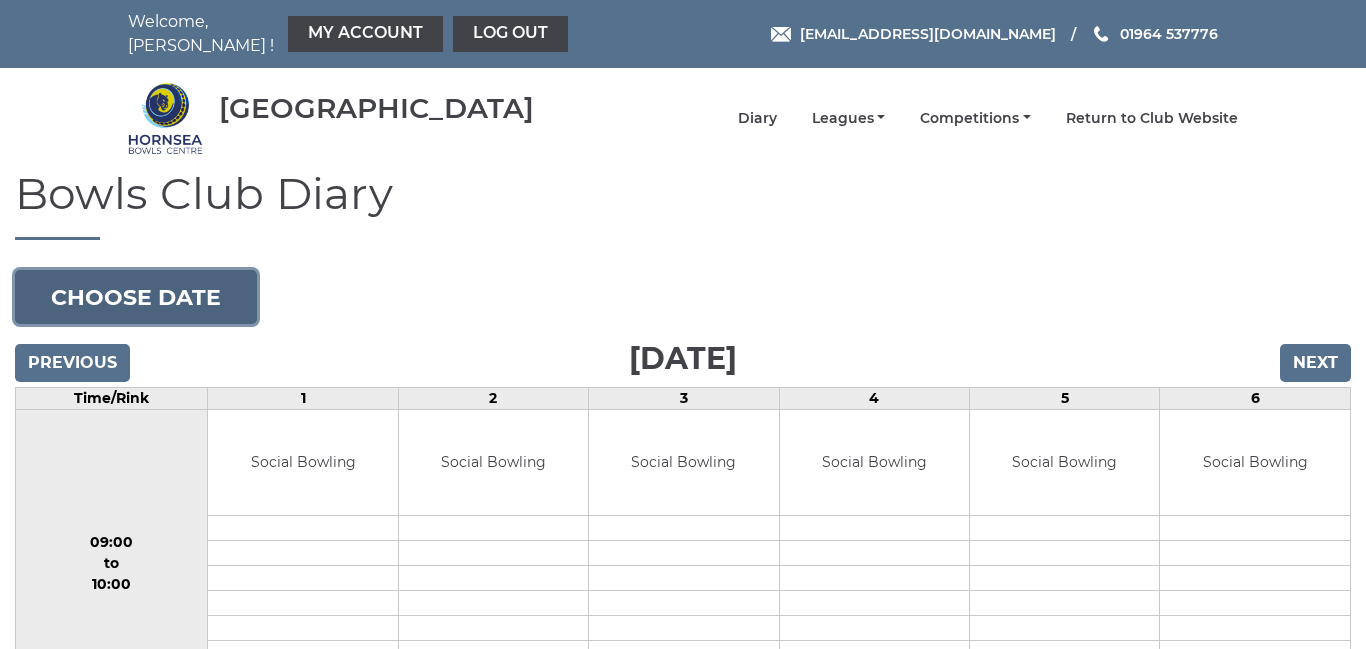 click on "Choose date" at bounding box center (136, 297) 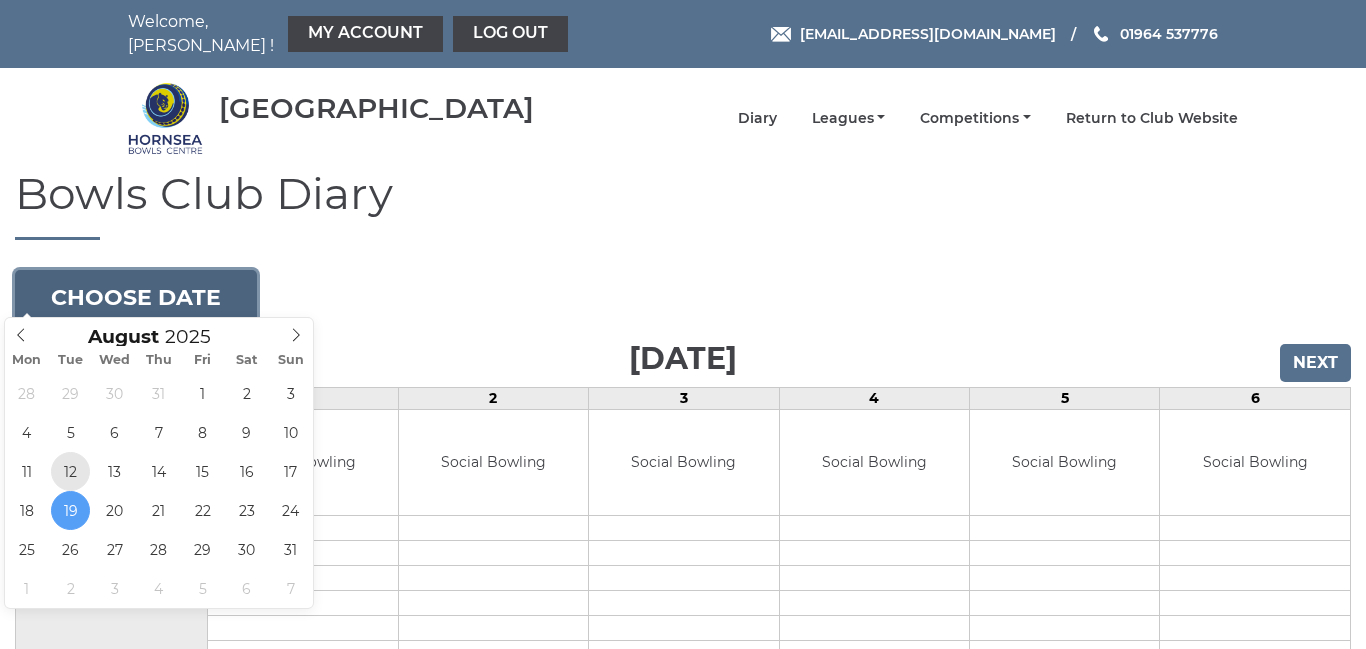 type on "2025-08-12" 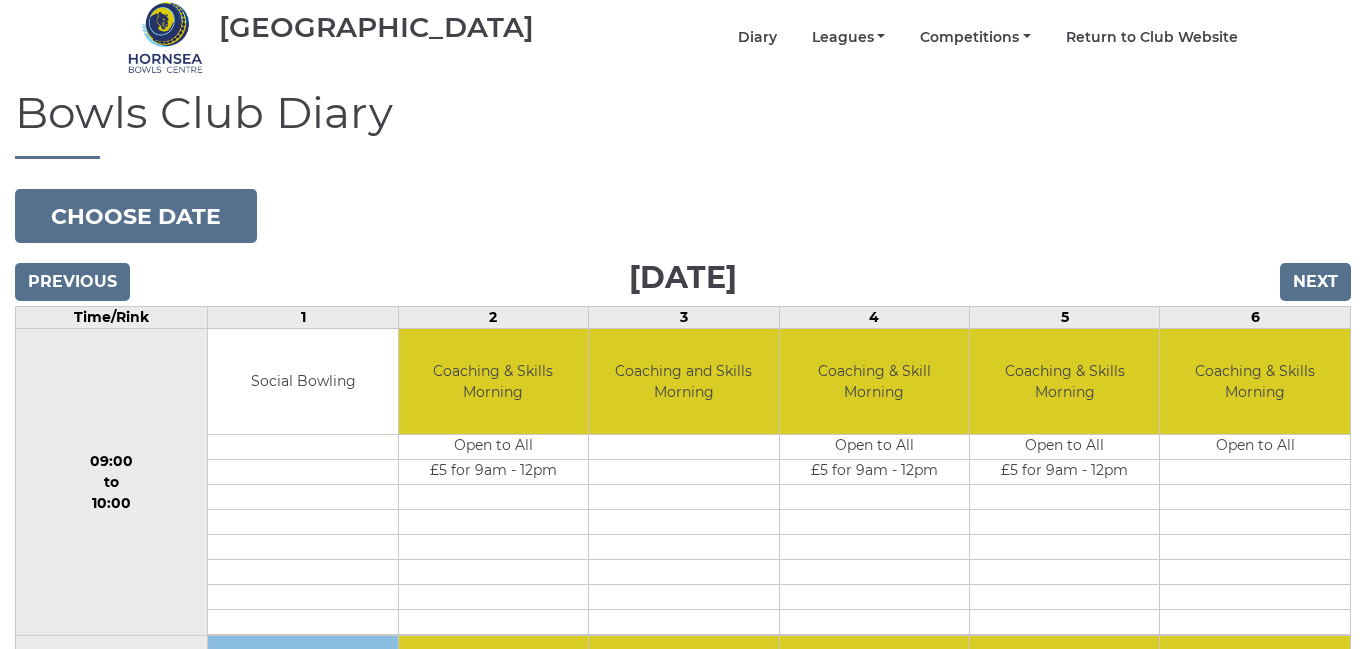 scroll, scrollTop: 0, scrollLeft: 0, axis: both 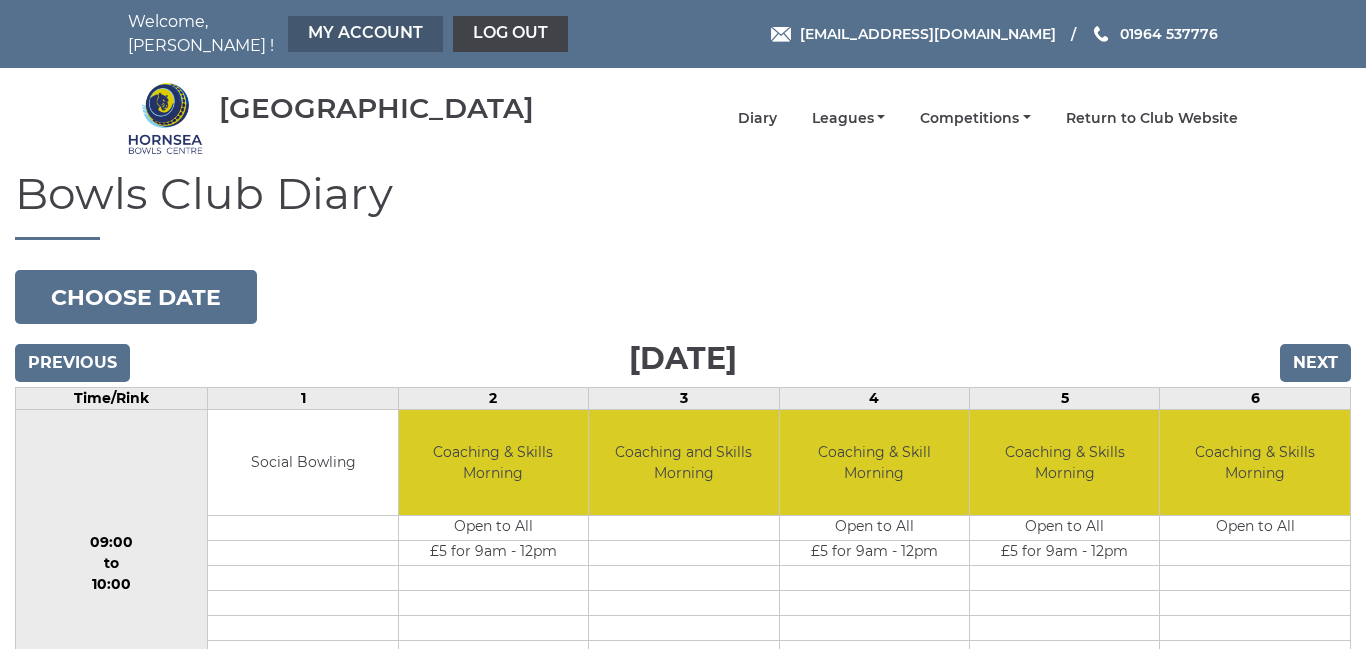 click on "My Account" at bounding box center [365, 34] 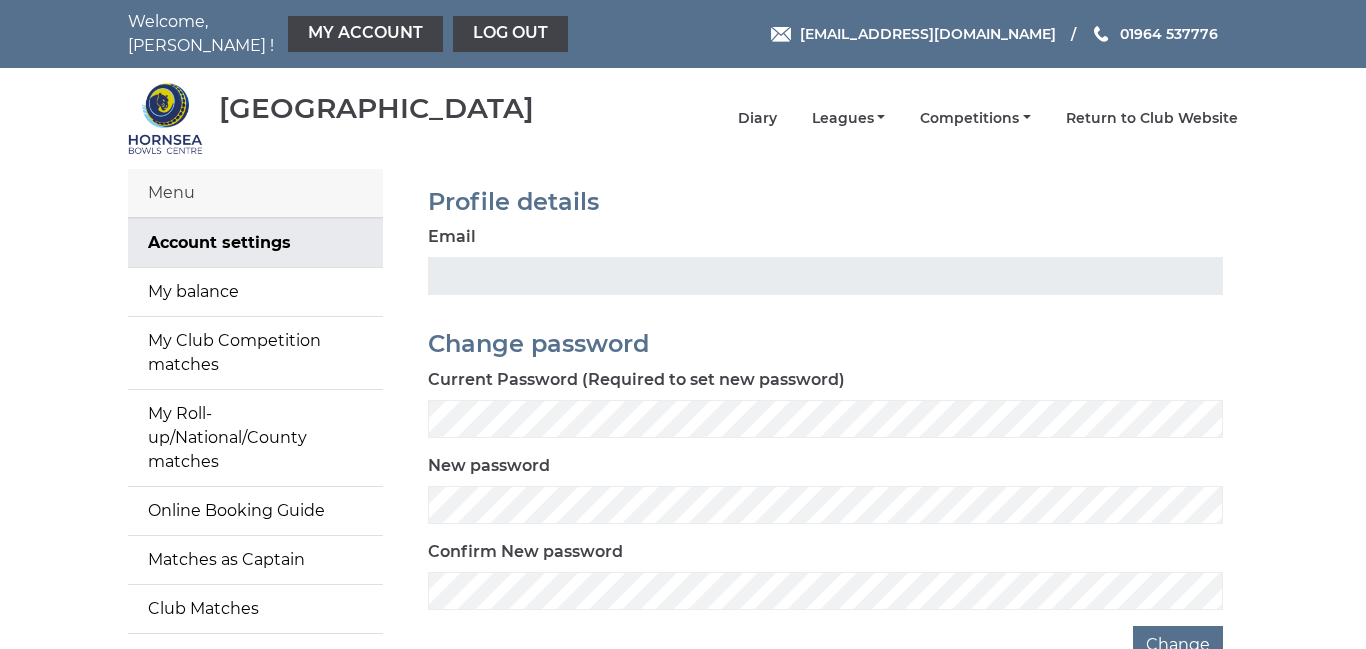 scroll, scrollTop: 0, scrollLeft: 0, axis: both 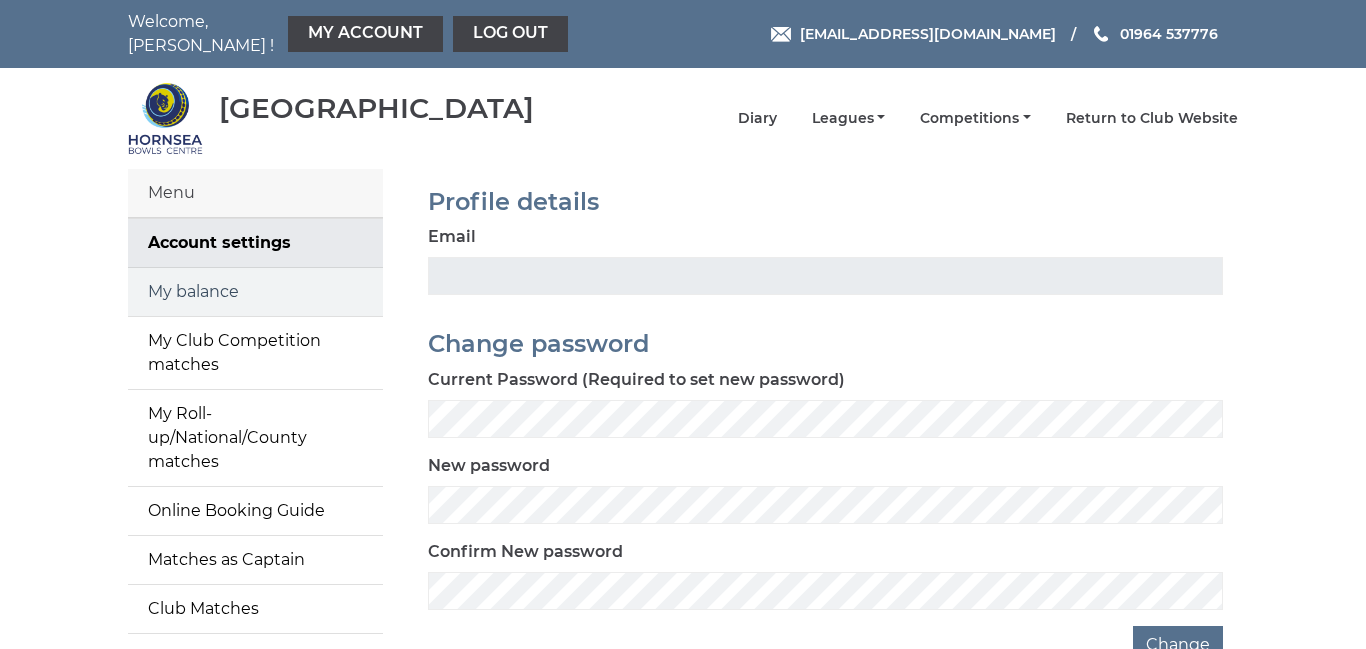 click on "My balance" at bounding box center (255, 292) 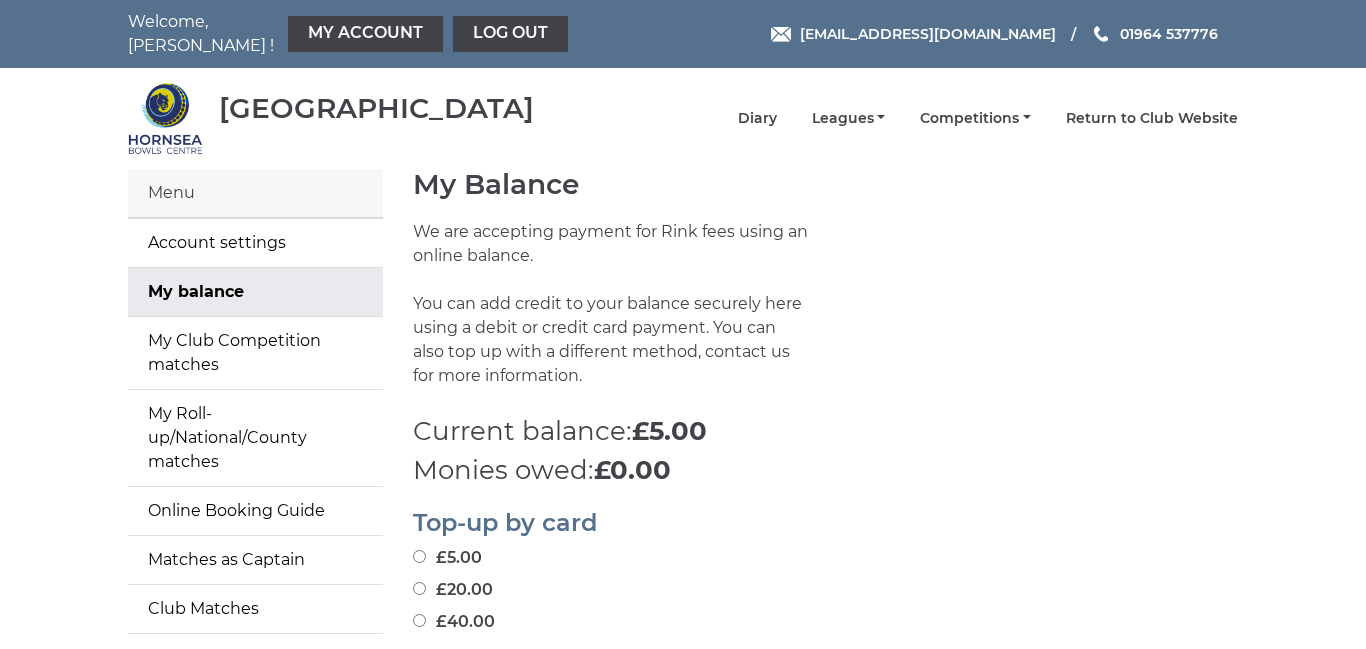 scroll, scrollTop: 0, scrollLeft: 0, axis: both 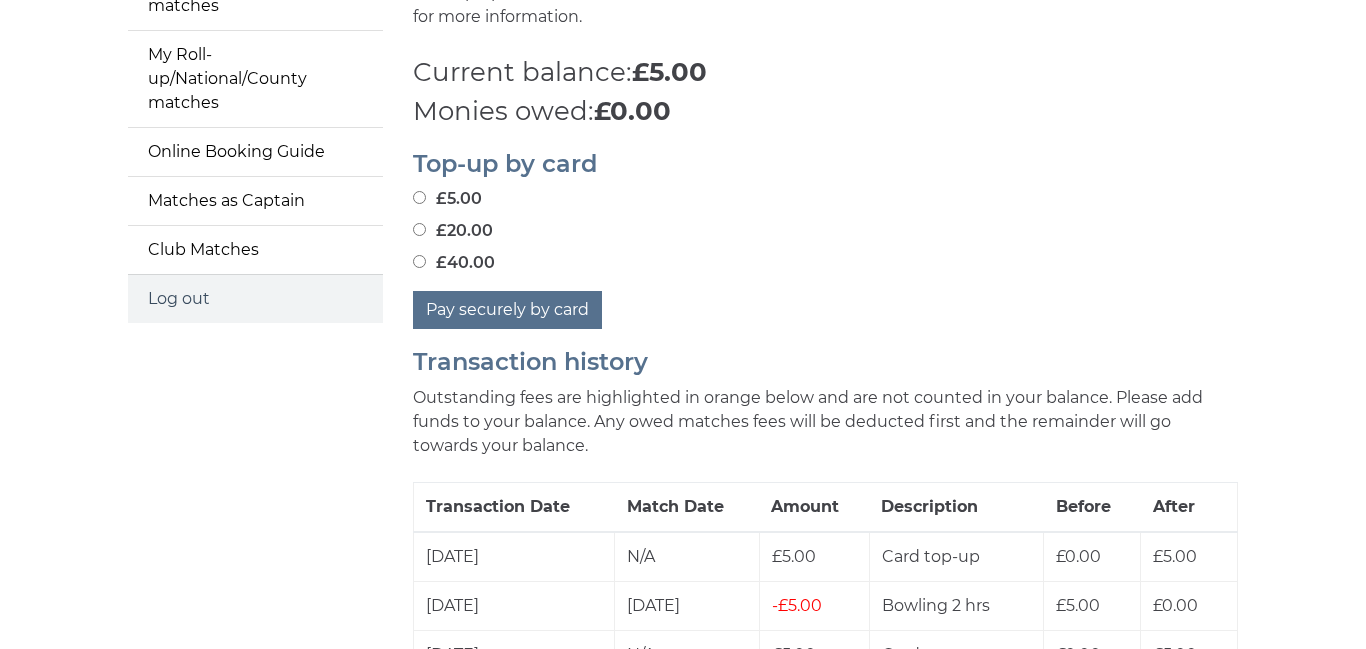 click on "Log out" at bounding box center (255, 299) 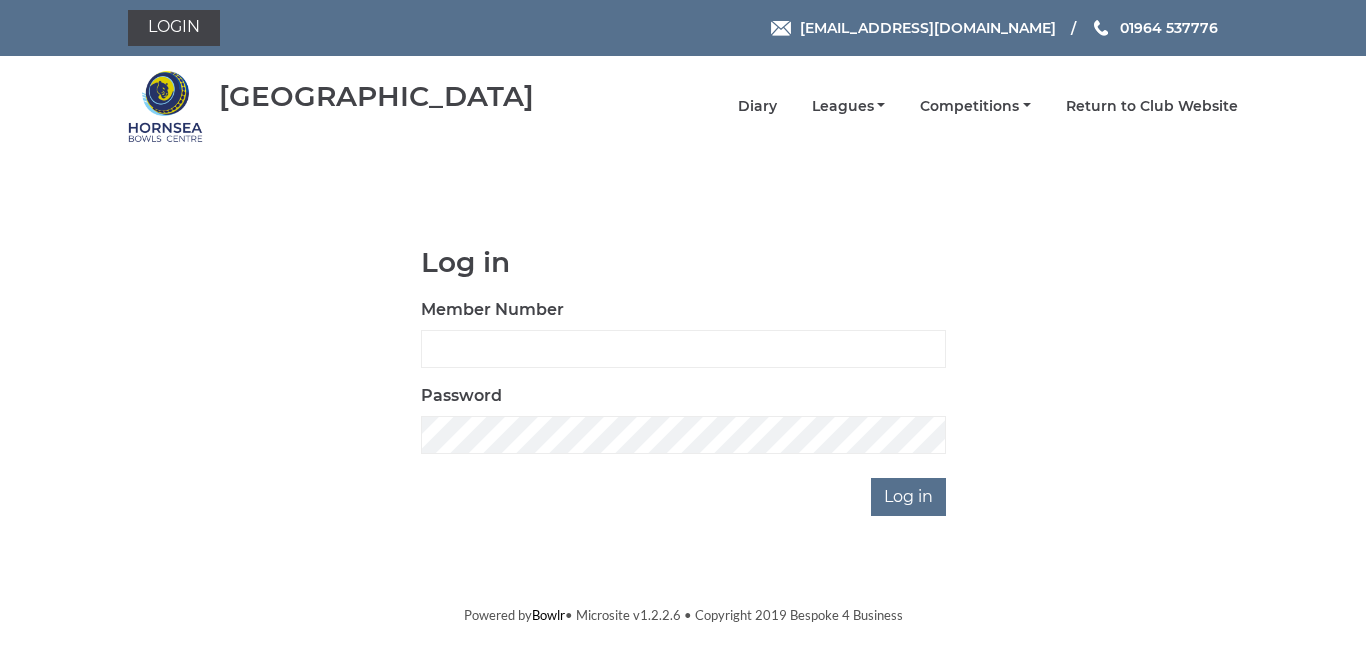 scroll, scrollTop: 0, scrollLeft: 0, axis: both 